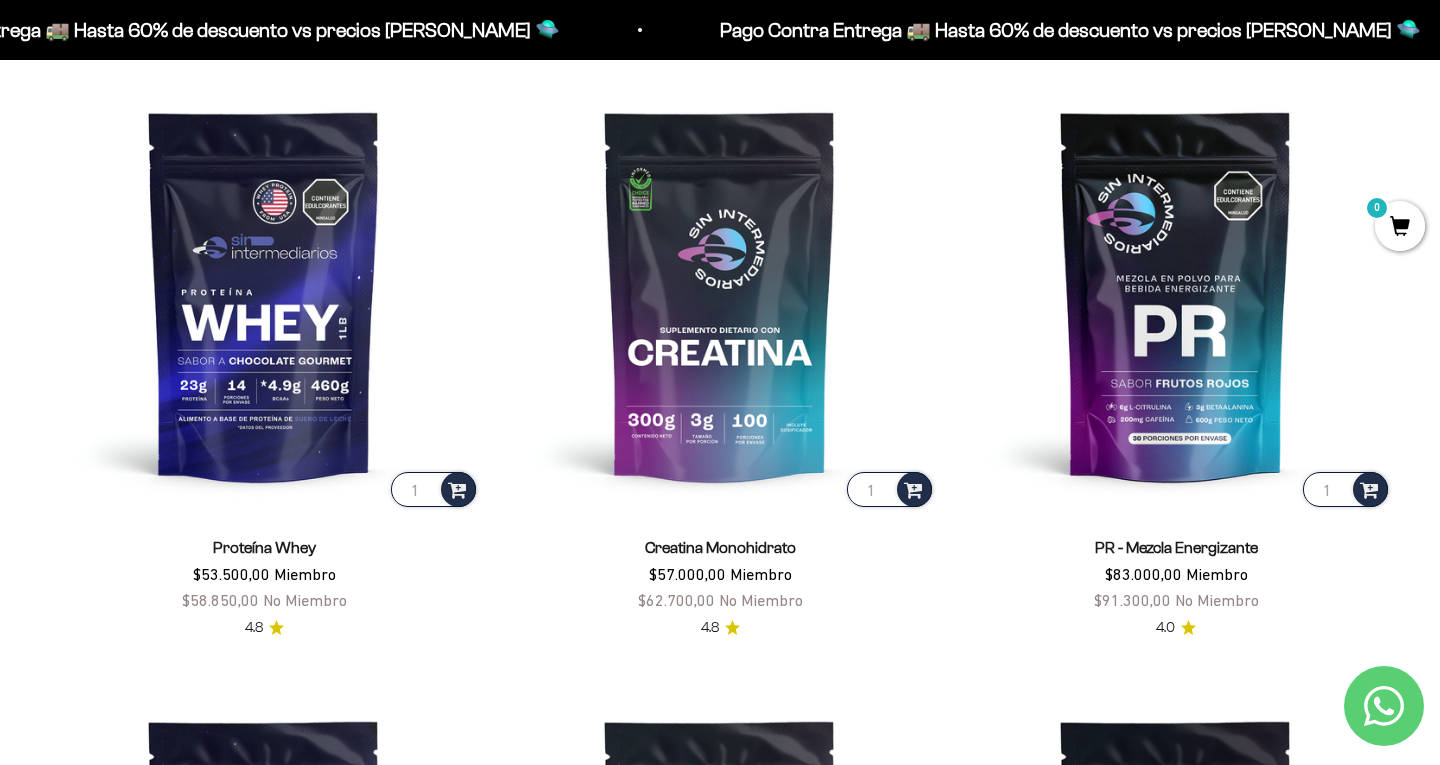 scroll, scrollTop: 840, scrollLeft: 0, axis: vertical 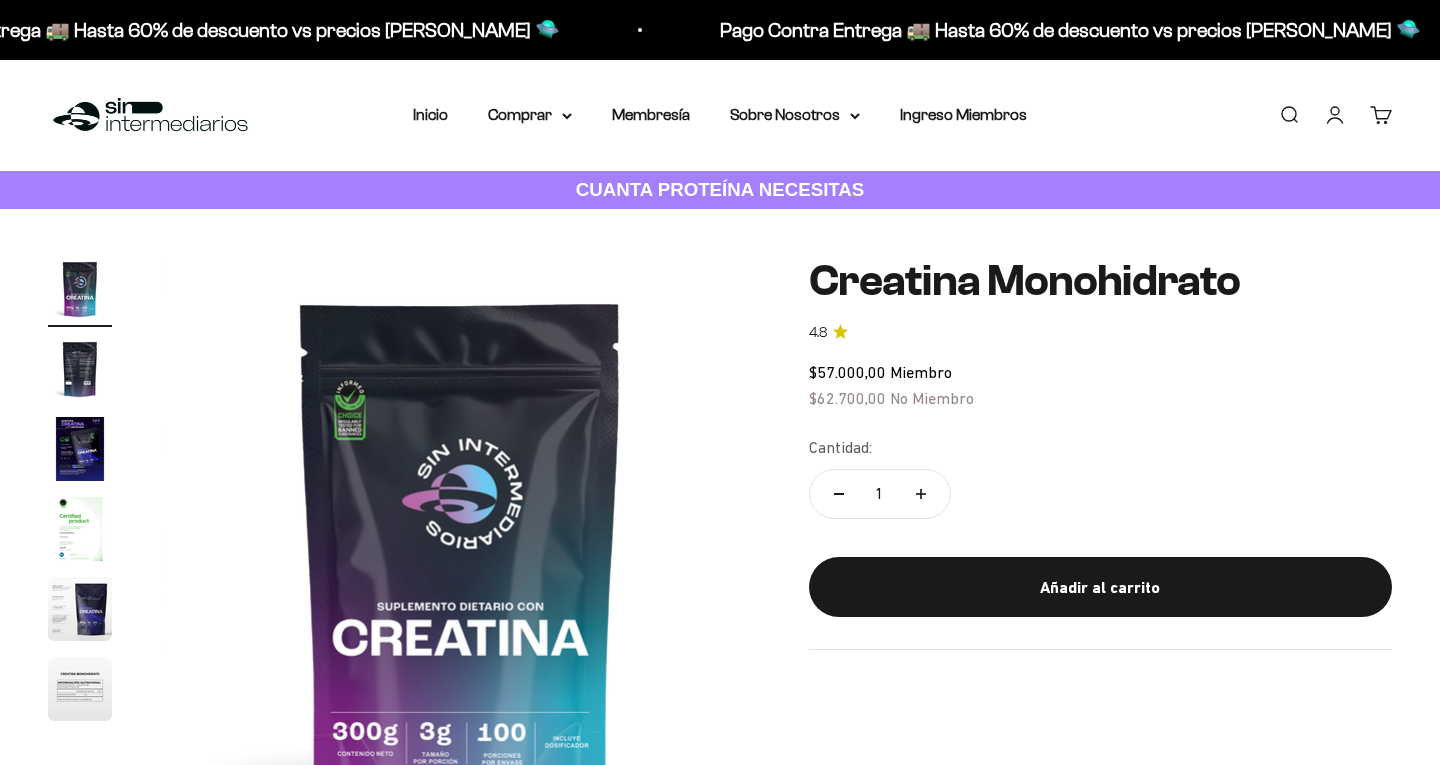 click on "Añadir al carrito" at bounding box center [1100, 588] 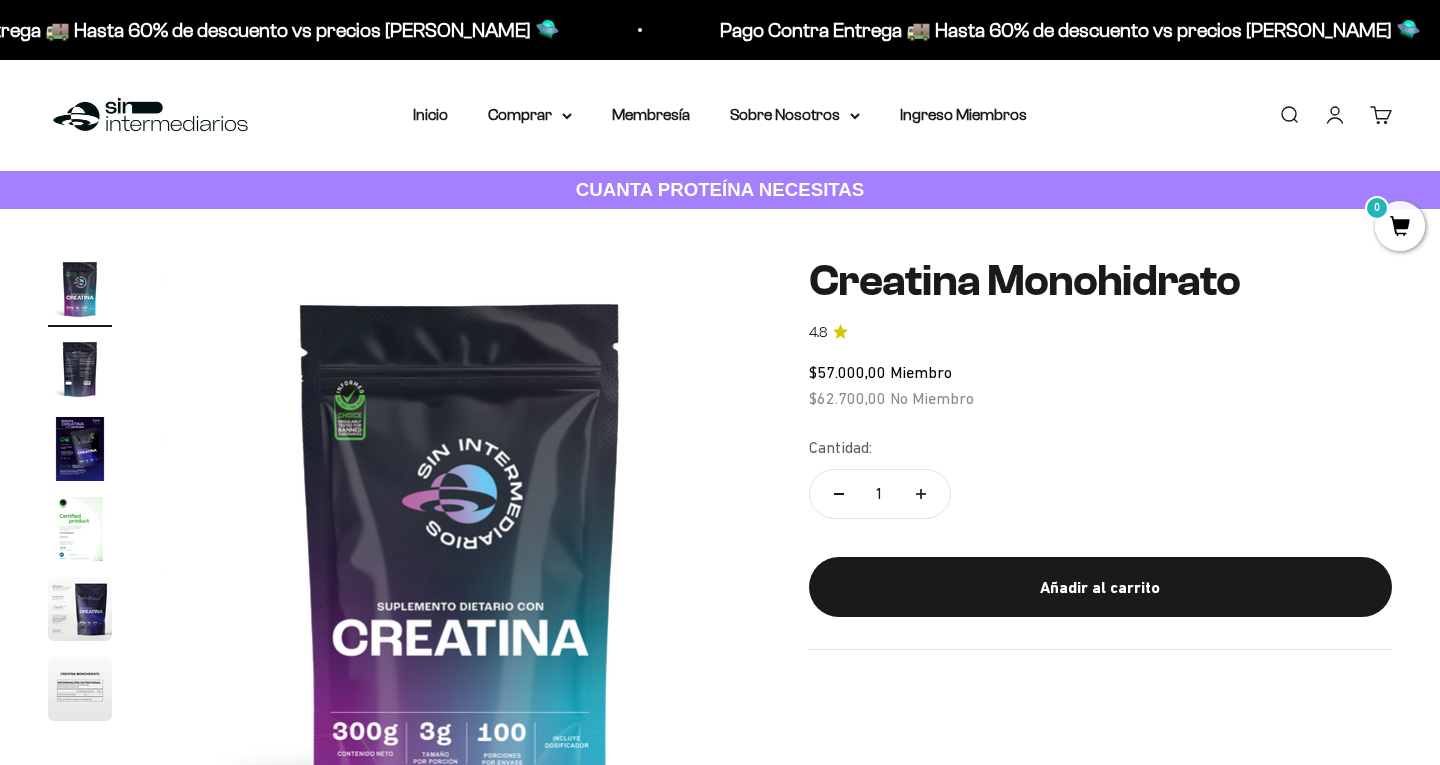 scroll, scrollTop: 0, scrollLeft: 0, axis: both 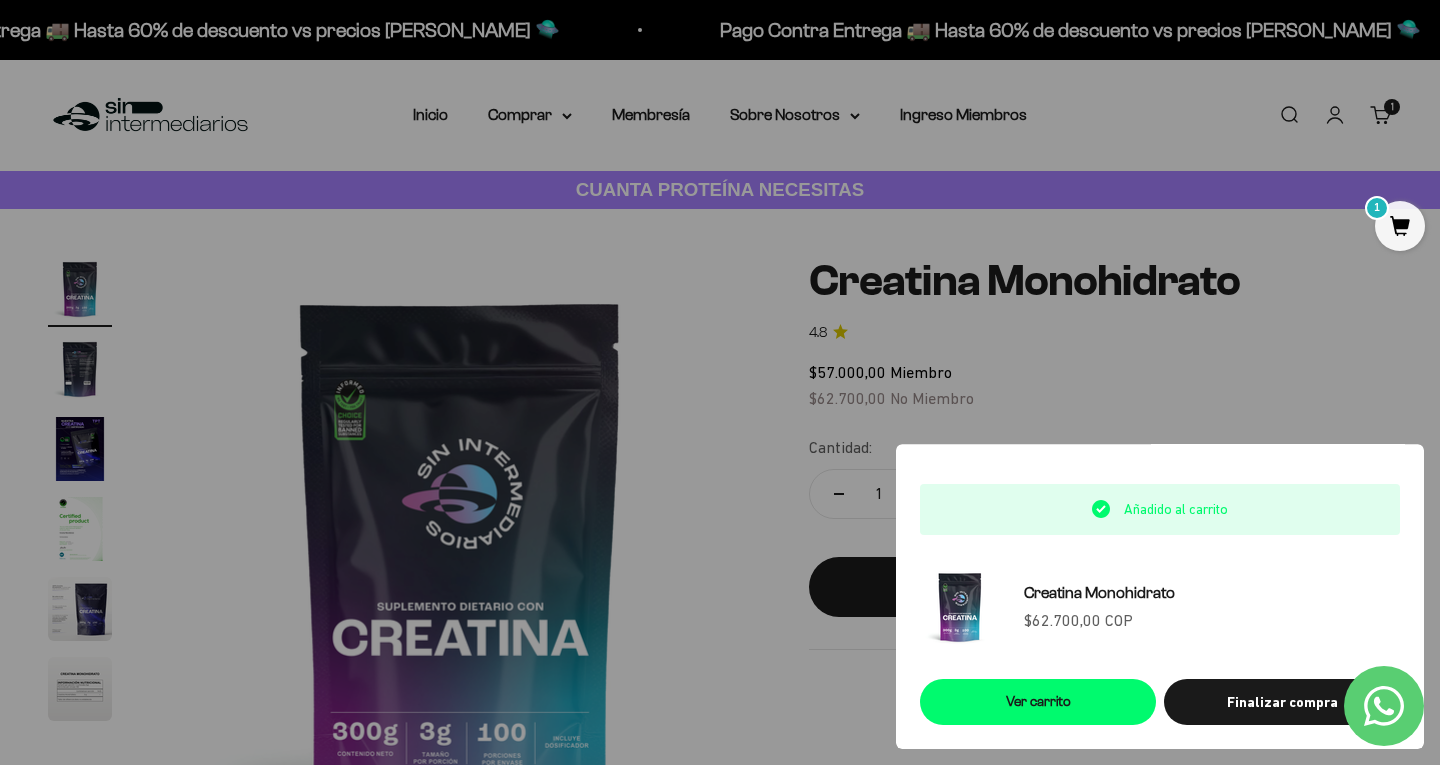 click on "Ver carrito" at bounding box center [1038, 702] 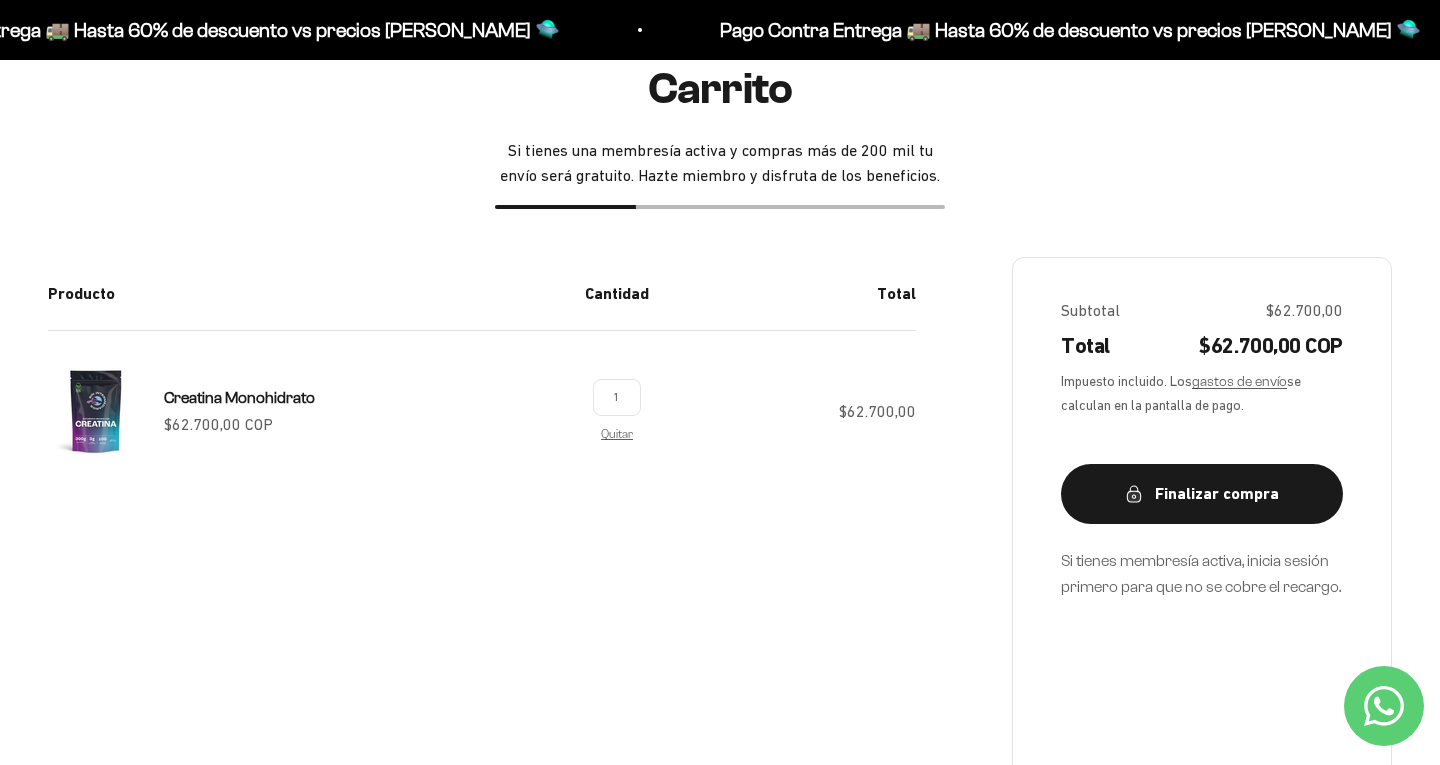 scroll, scrollTop: 209, scrollLeft: 0, axis: vertical 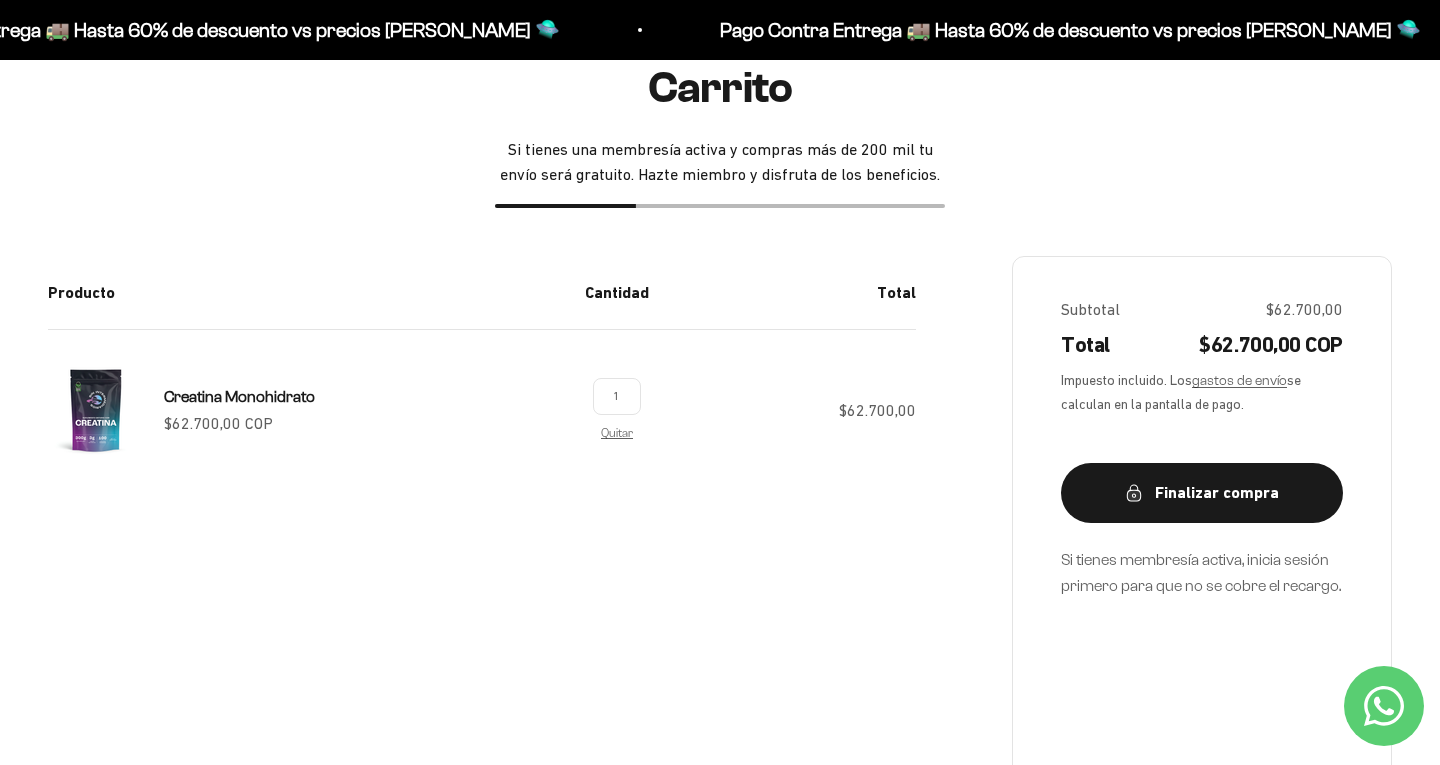 click on "gastos de envío" at bounding box center [1239, 380] 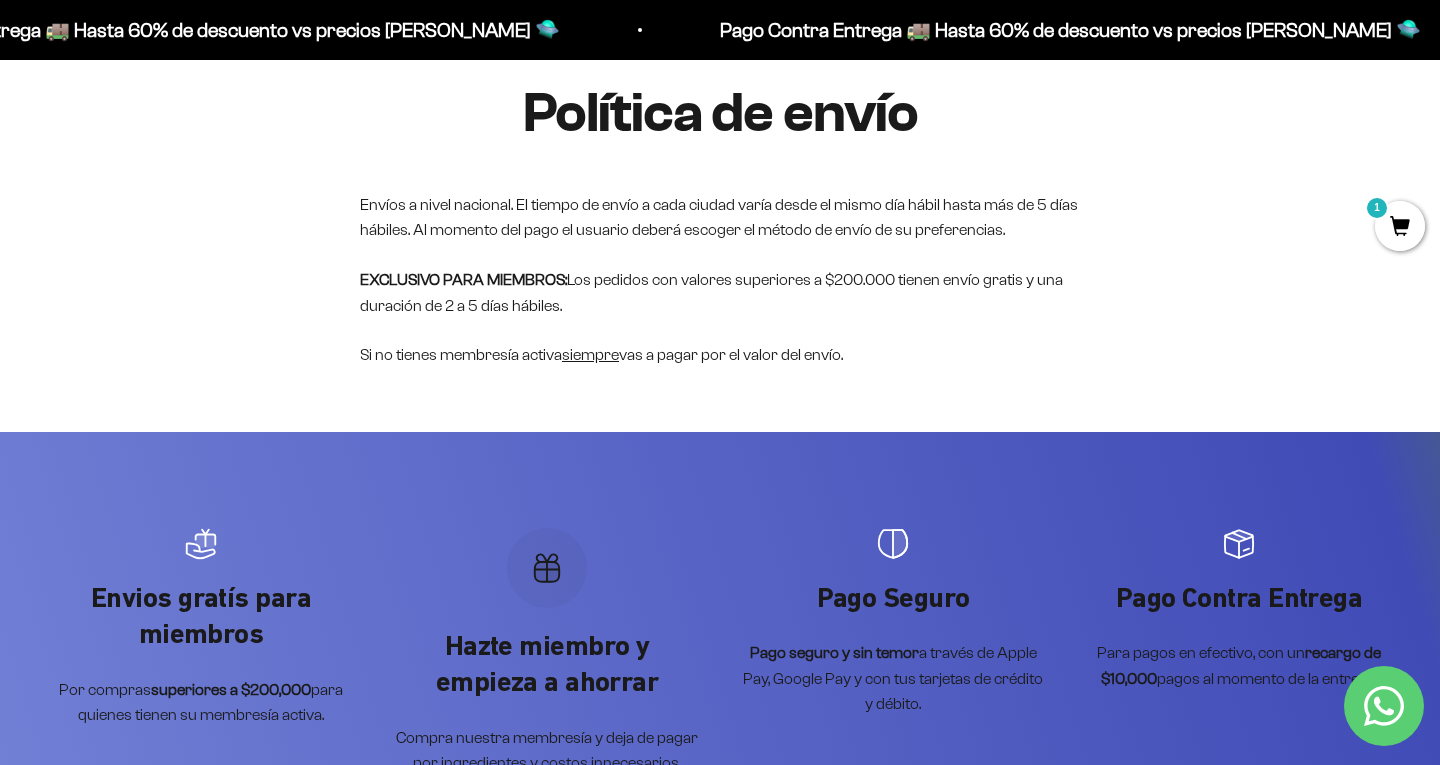 scroll, scrollTop: 192, scrollLeft: 0, axis: vertical 